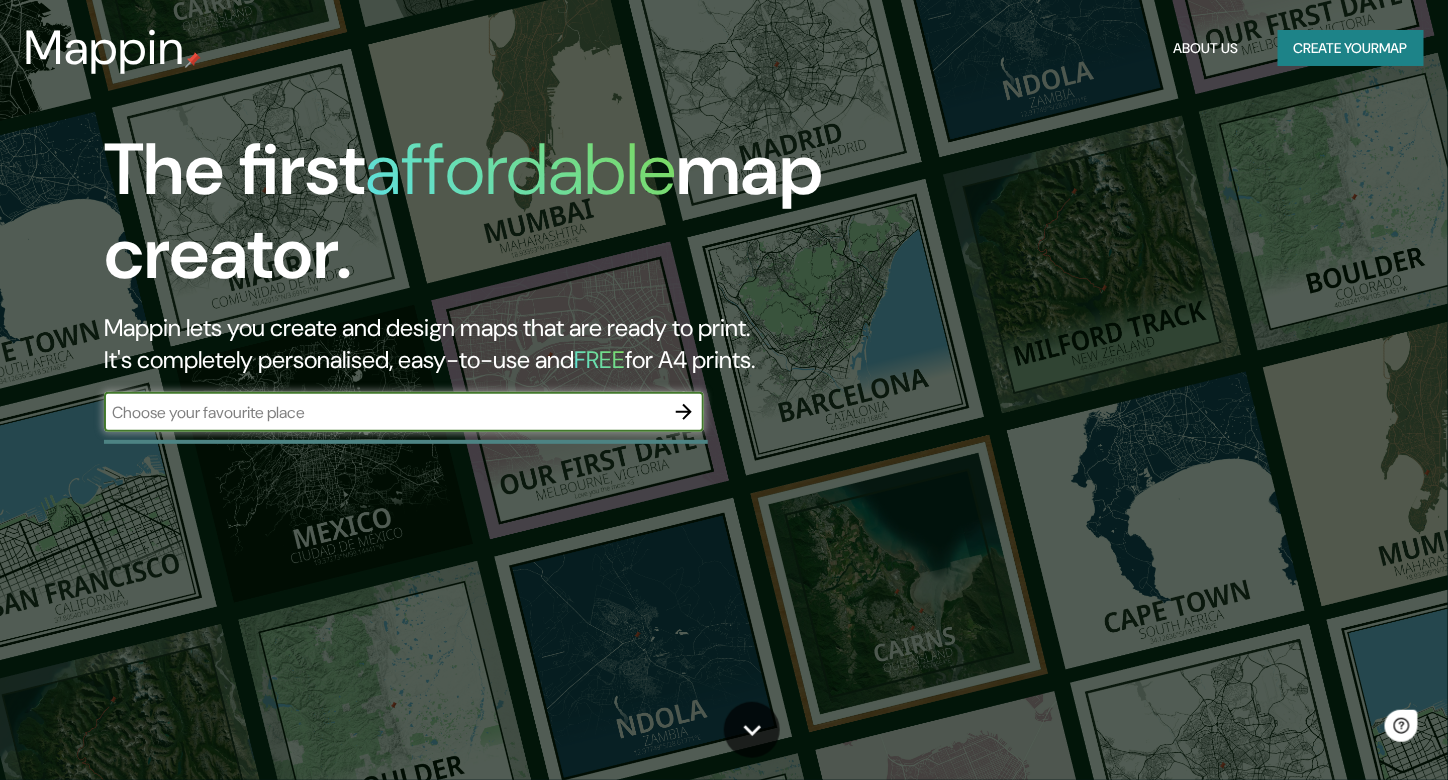 scroll, scrollTop: 0, scrollLeft: 0, axis: both 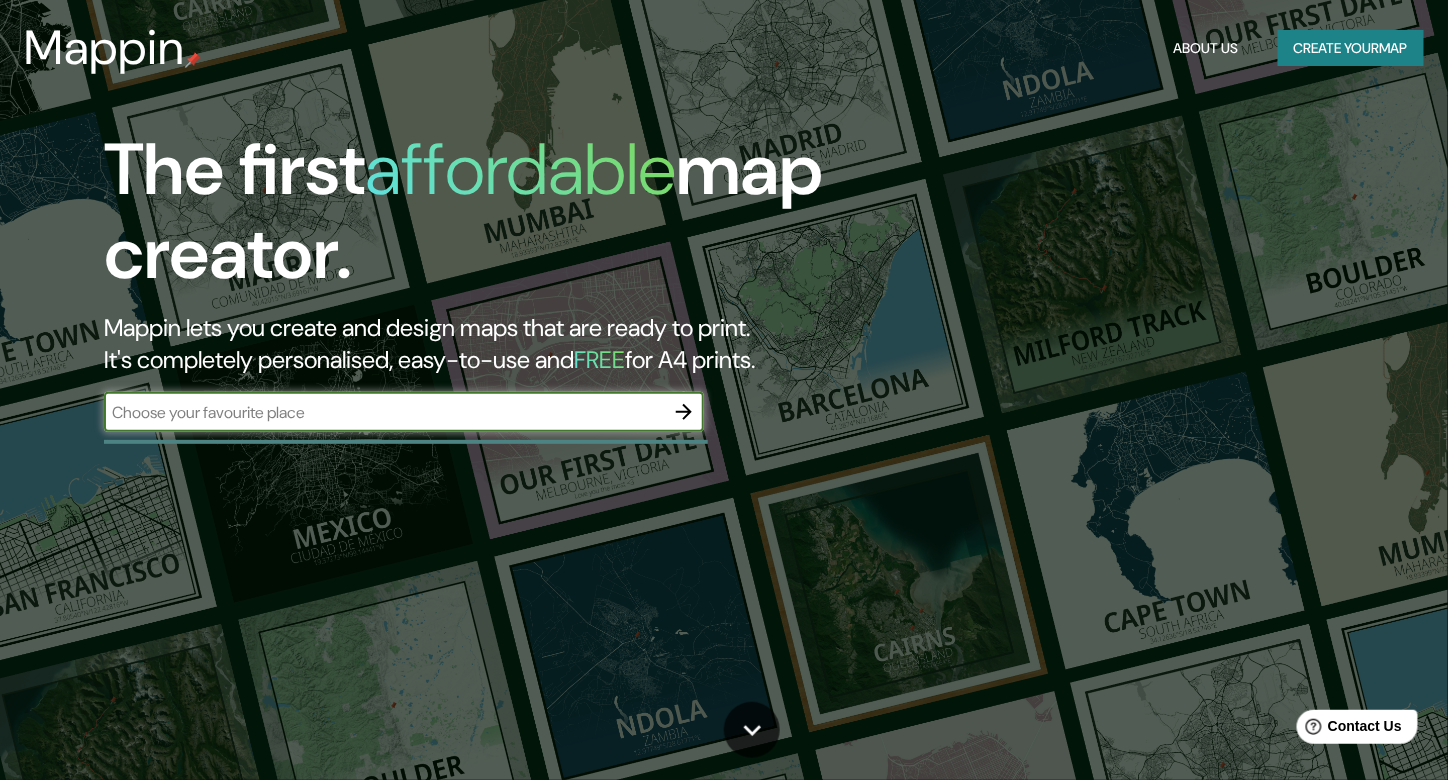 click at bounding box center [384, 412] 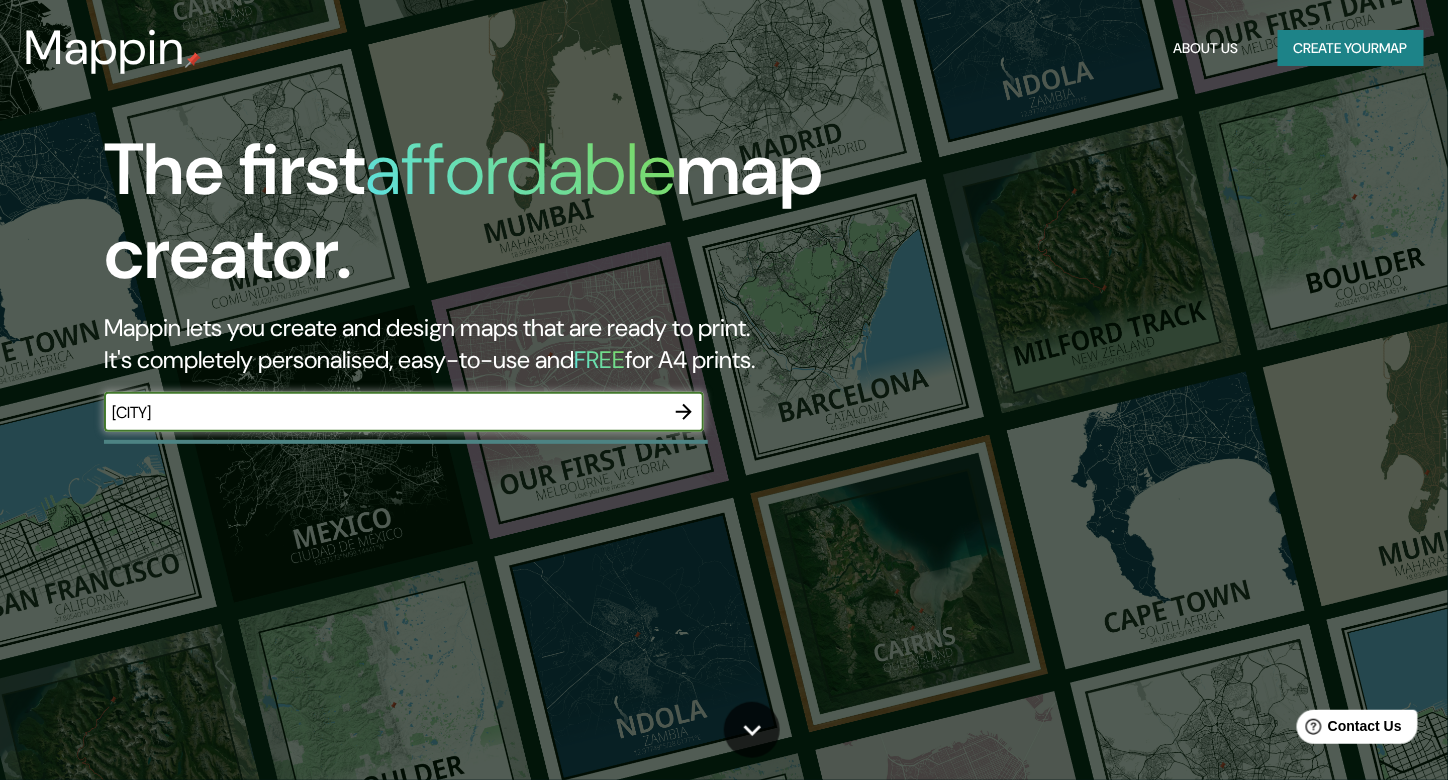 type on "[CITY]" 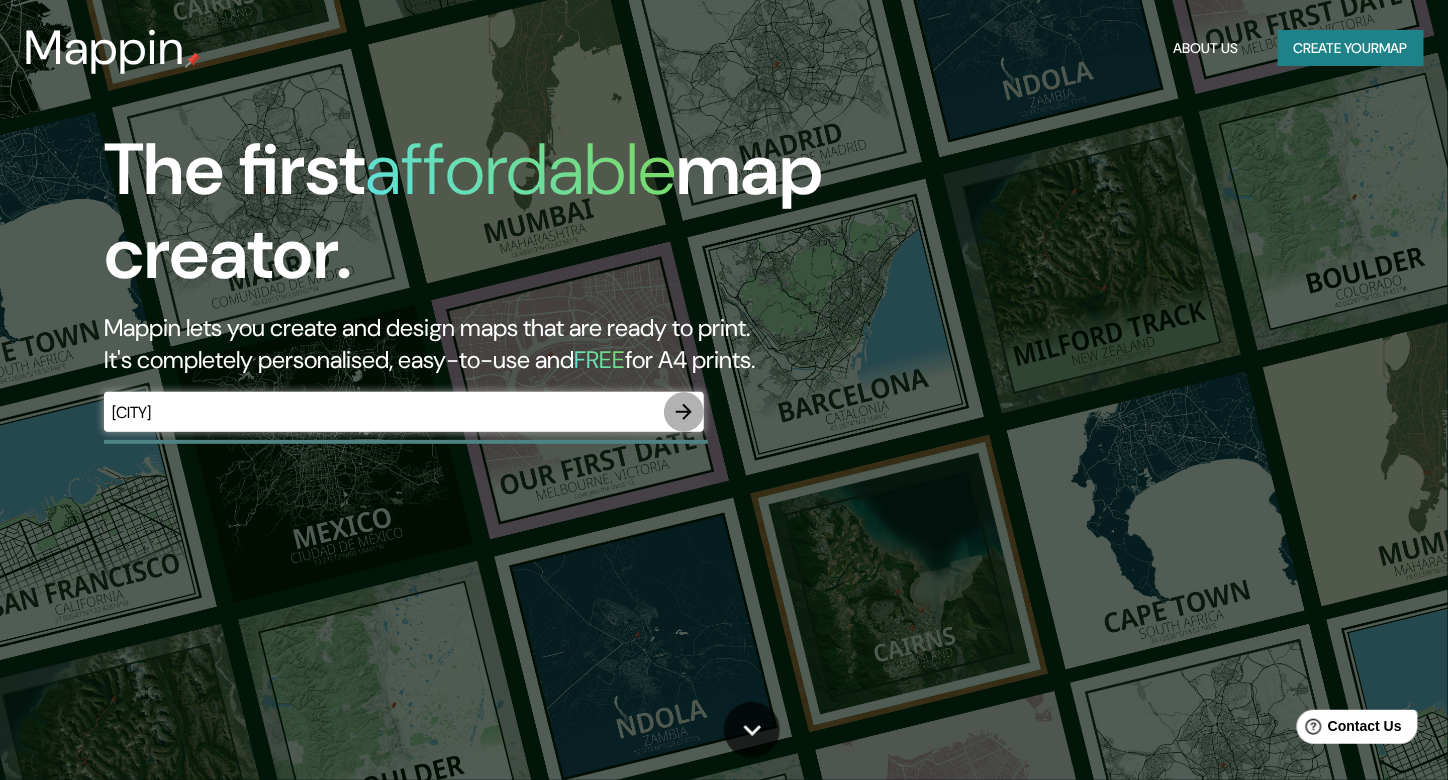 click 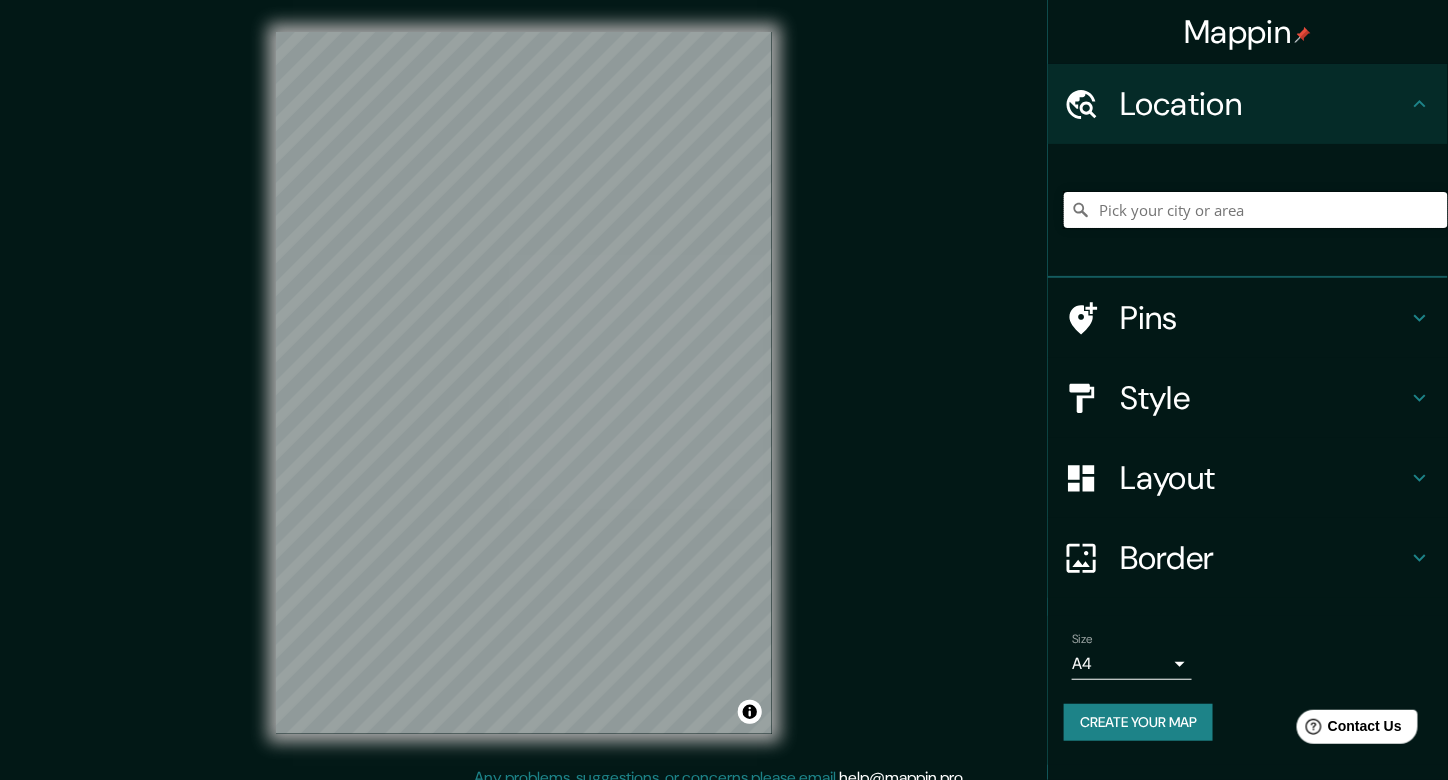 click at bounding box center [1256, 210] 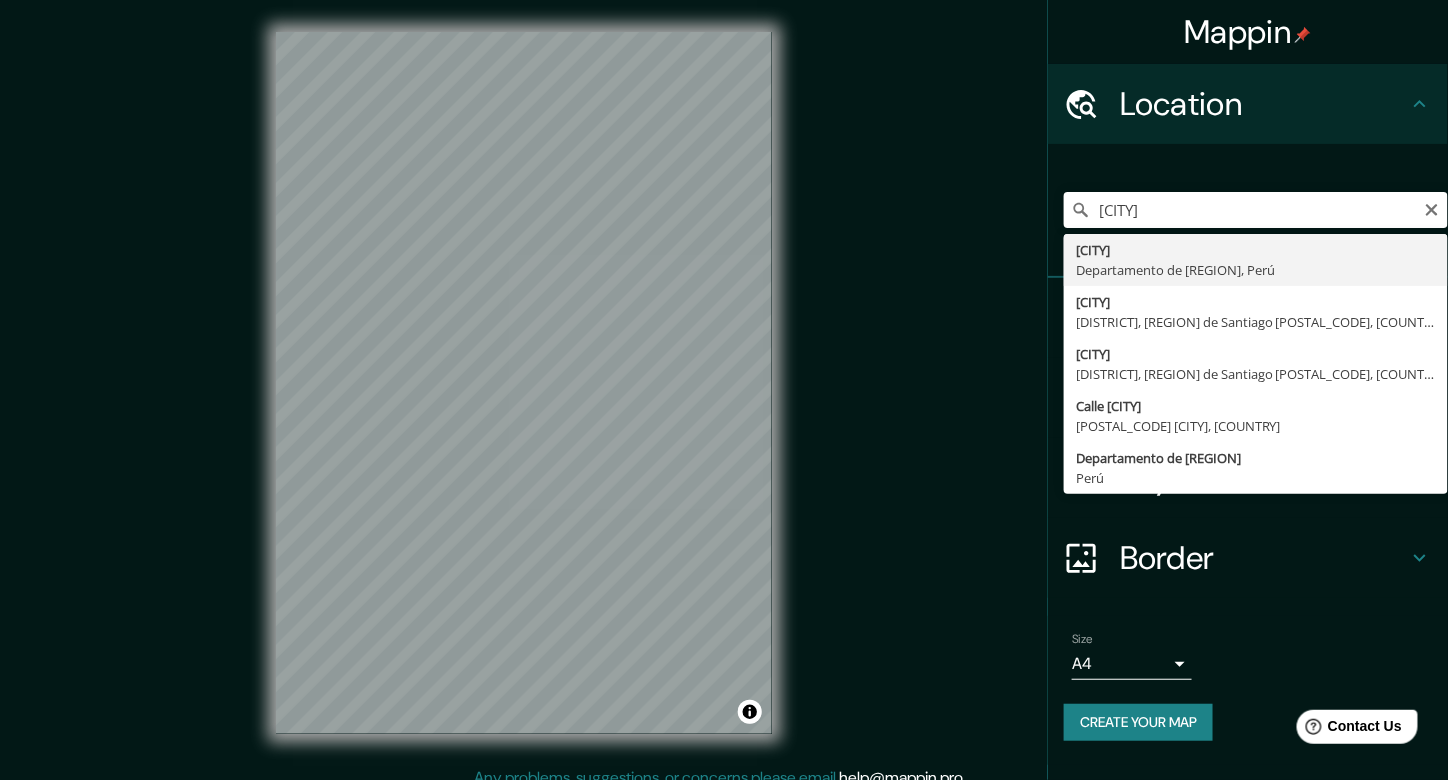type on "[CITY], Departamento de [REGION], [COUNTRY]" 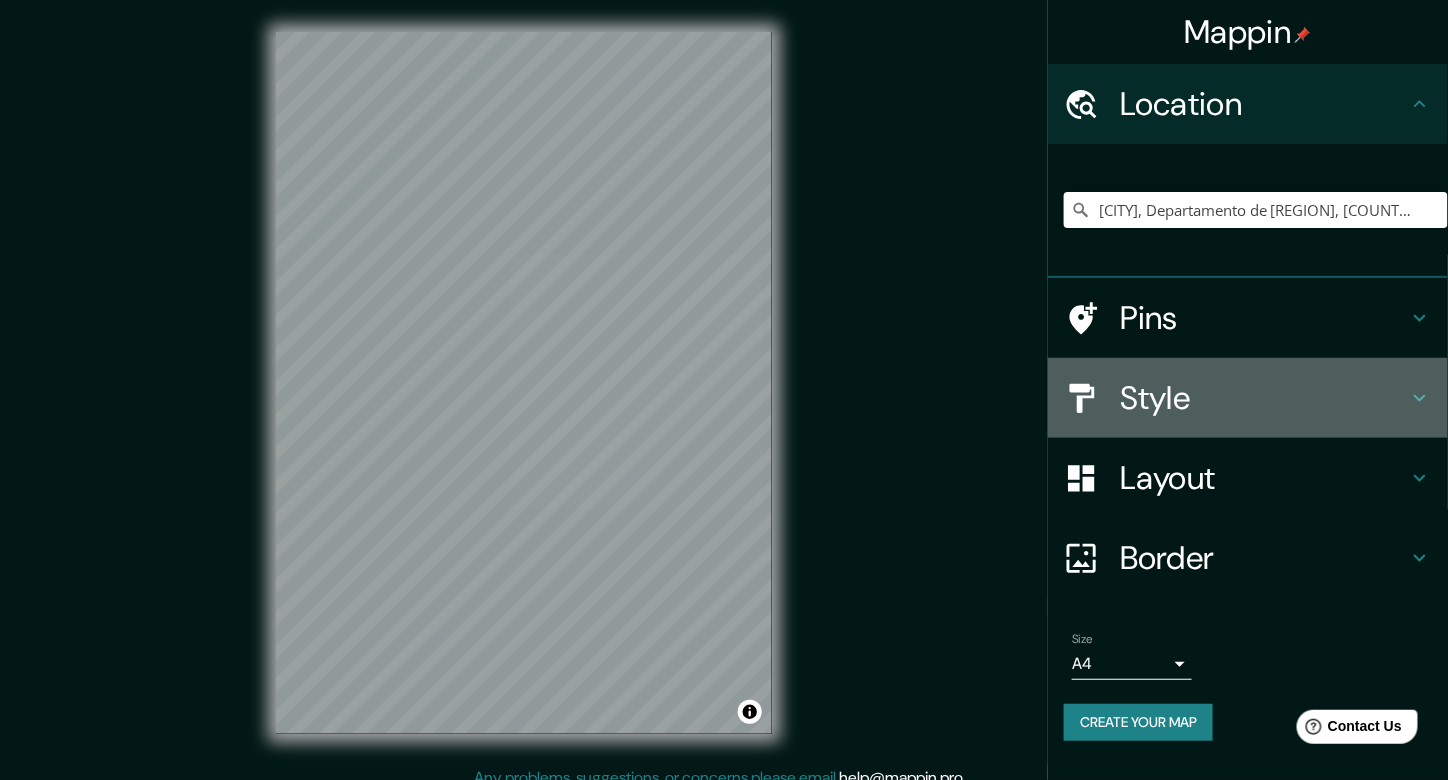 click on "Style" at bounding box center [1264, 398] 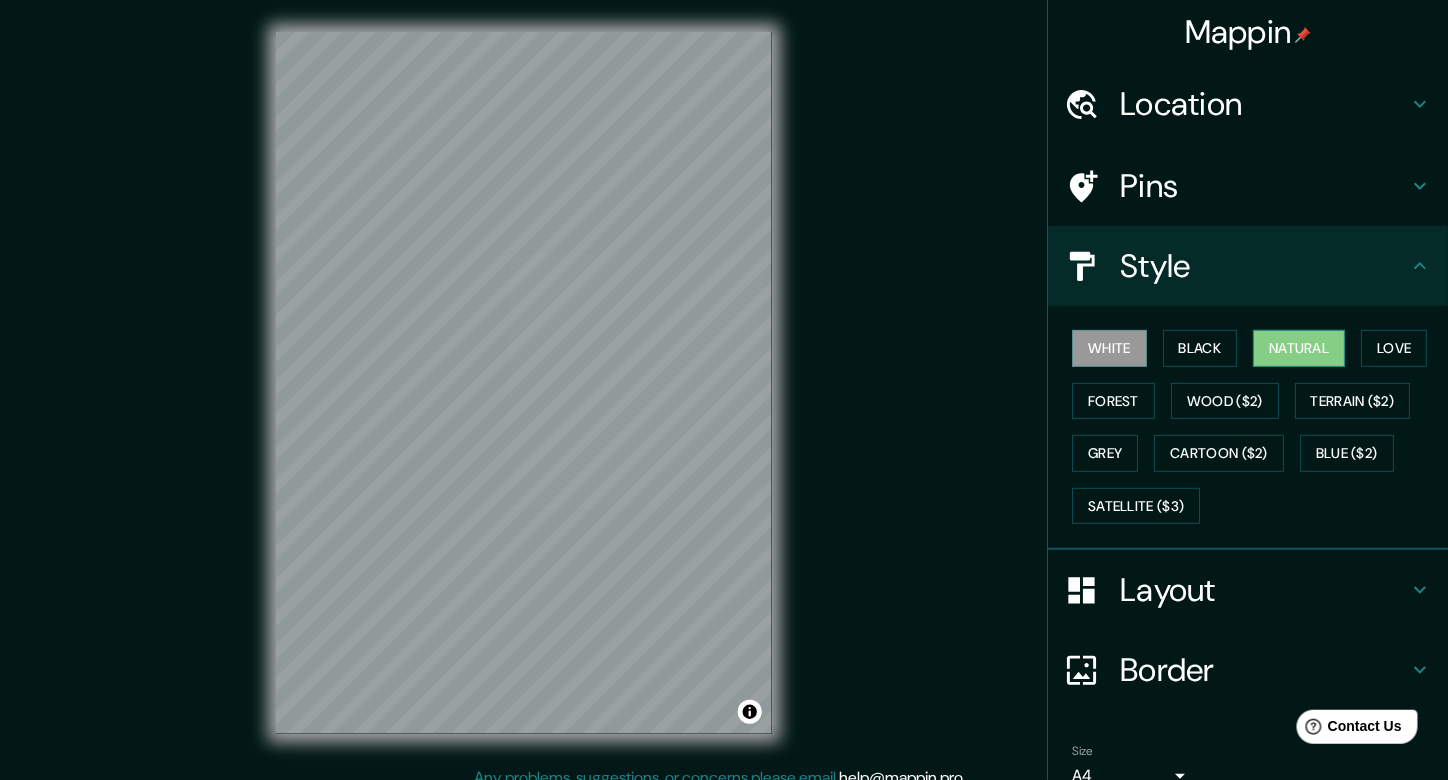 click on "Natural" at bounding box center [1299, 348] 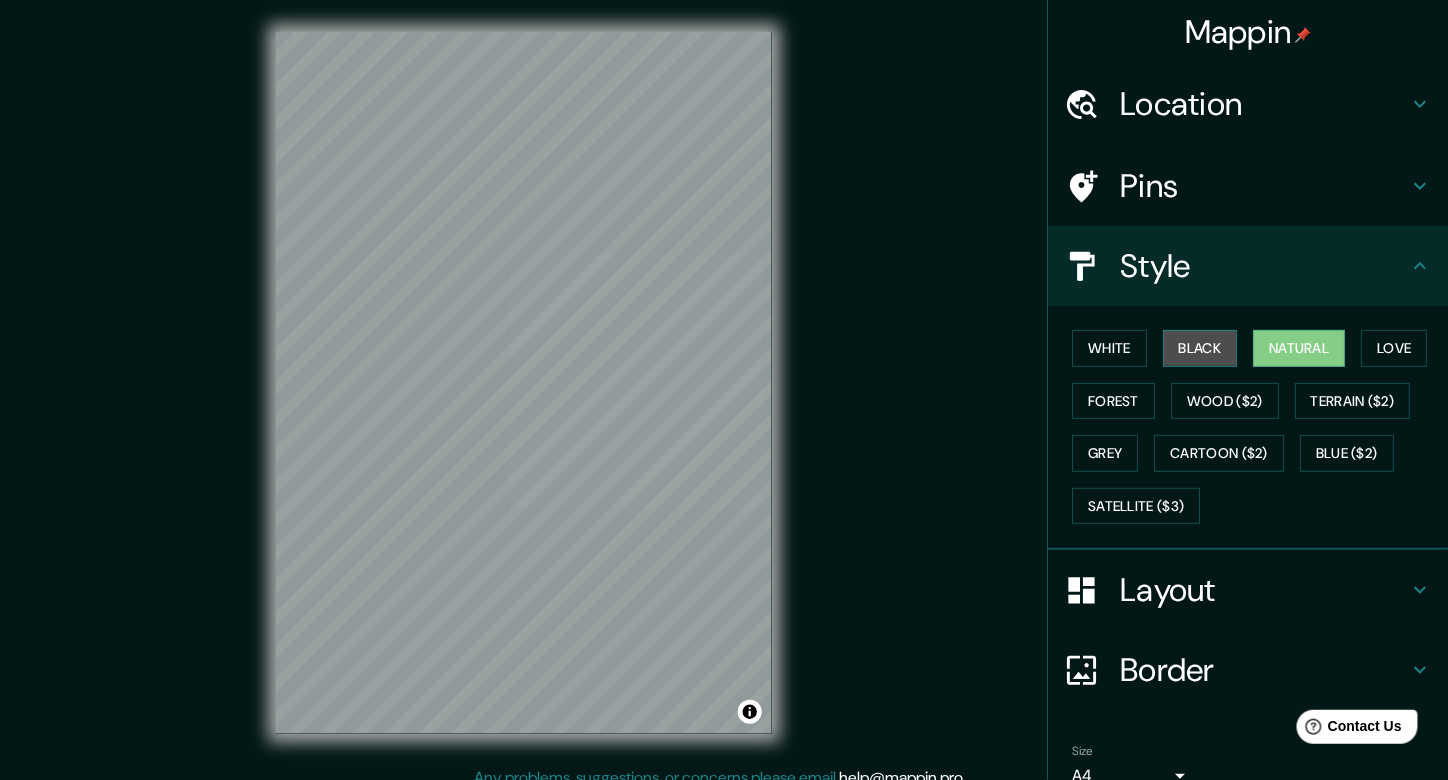 click on "Black" at bounding box center (1200, 348) 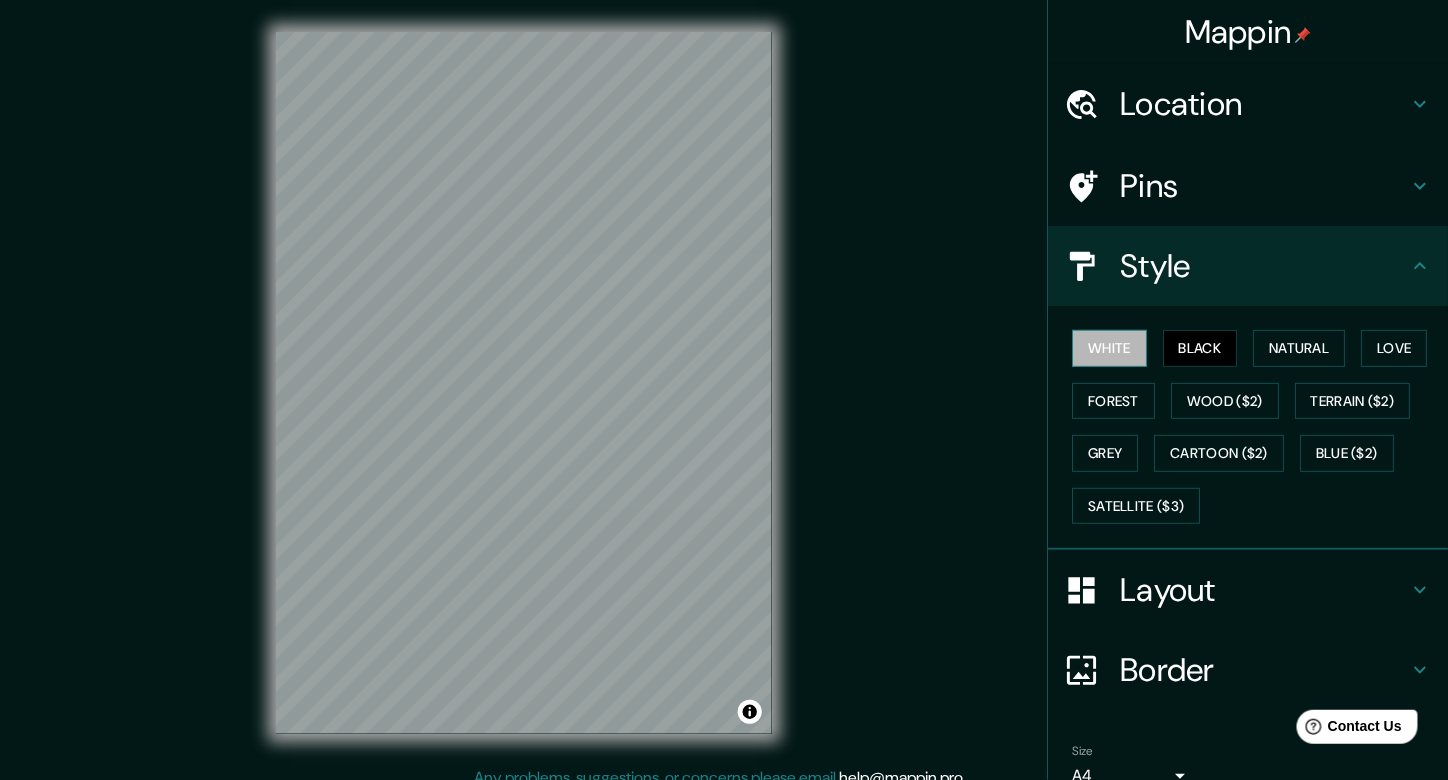 click on "White" at bounding box center [1109, 348] 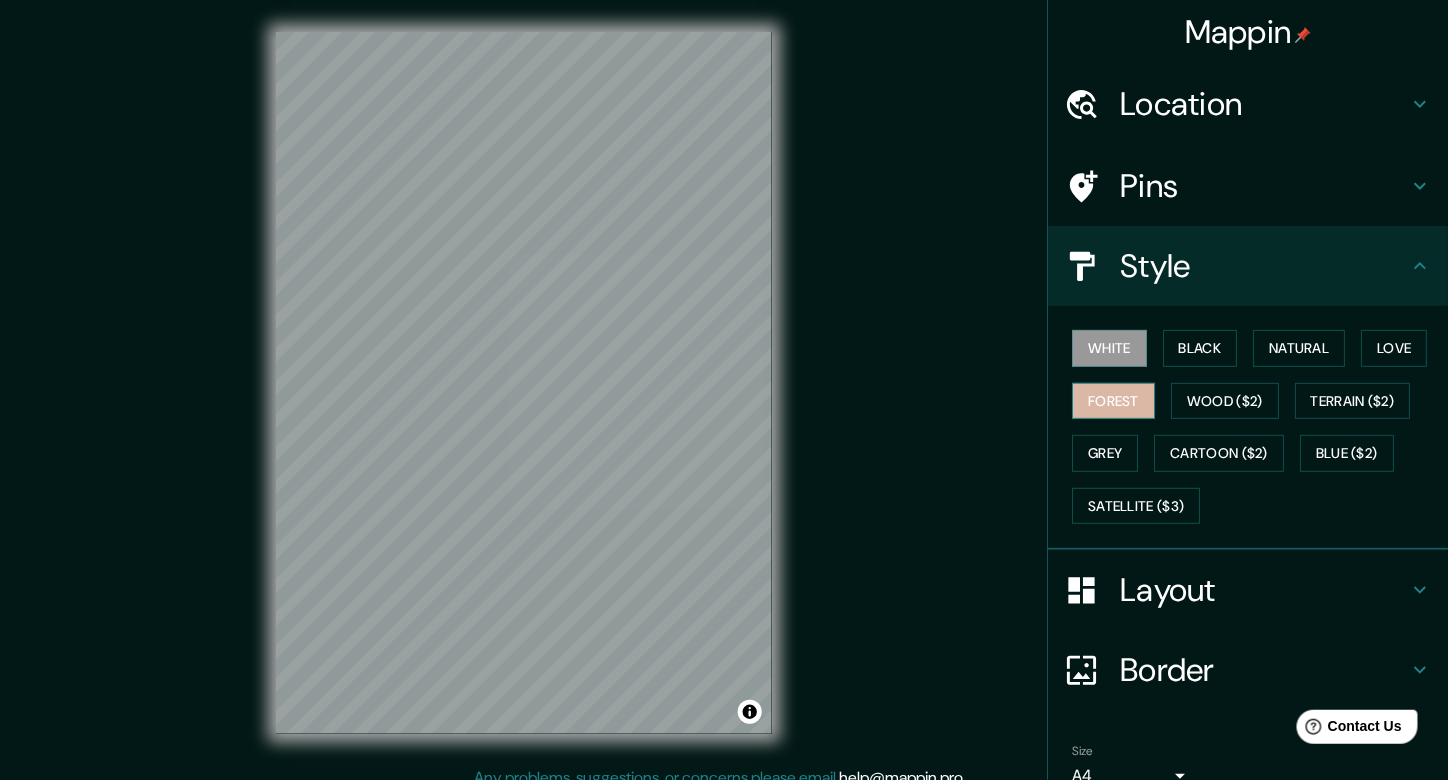 click on "Forest" at bounding box center [1113, 401] 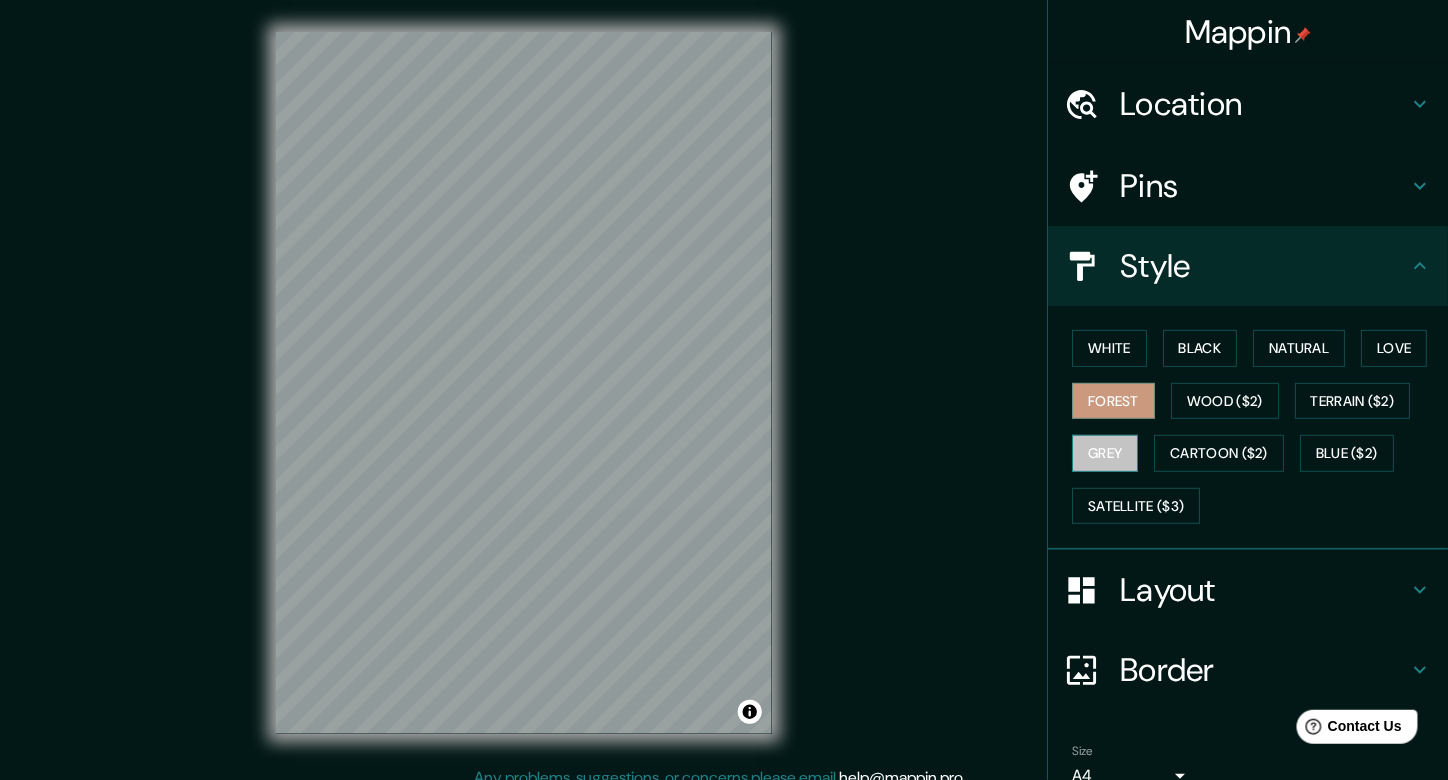 click on "Grey" at bounding box center (1105, 453) 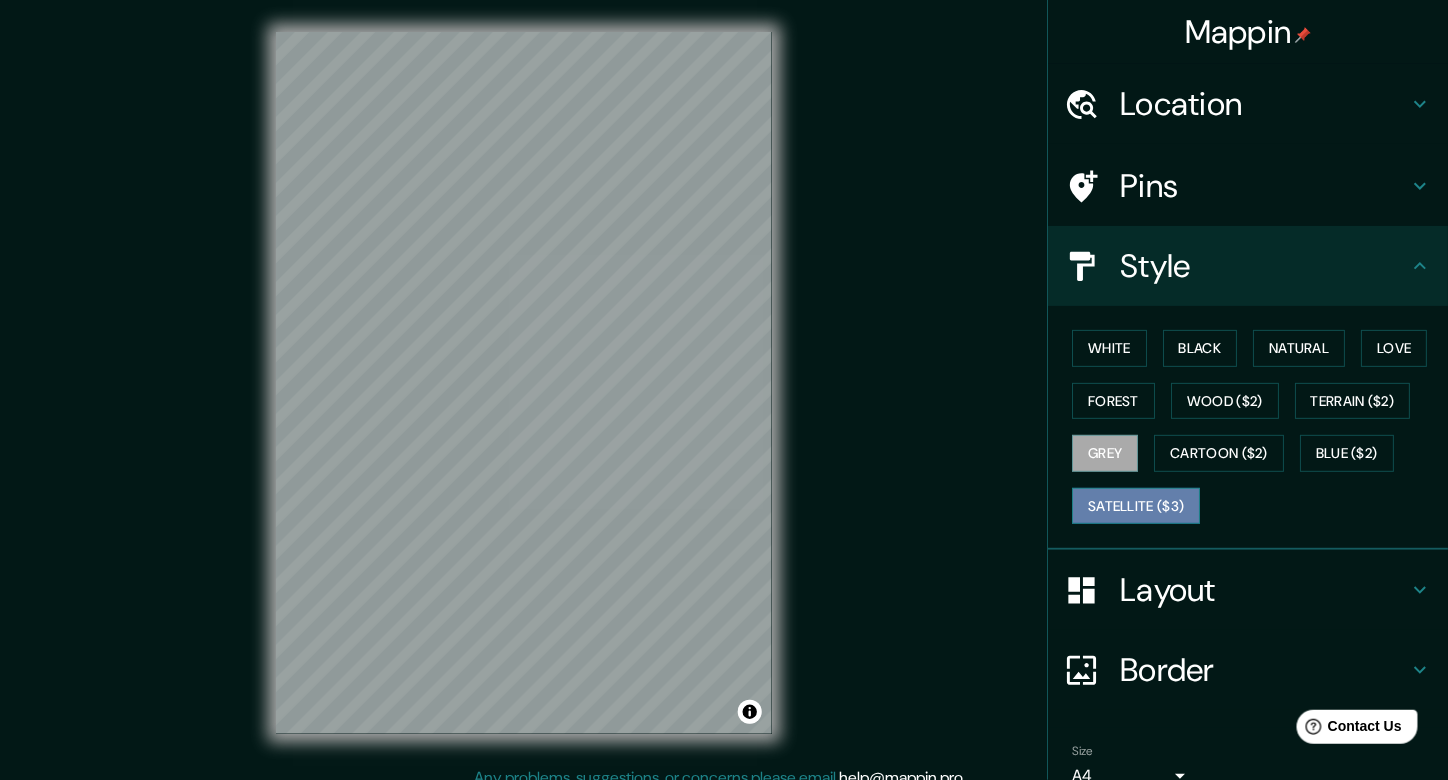 click on "Satellite ($3)" at bounding box center (1136, 506) 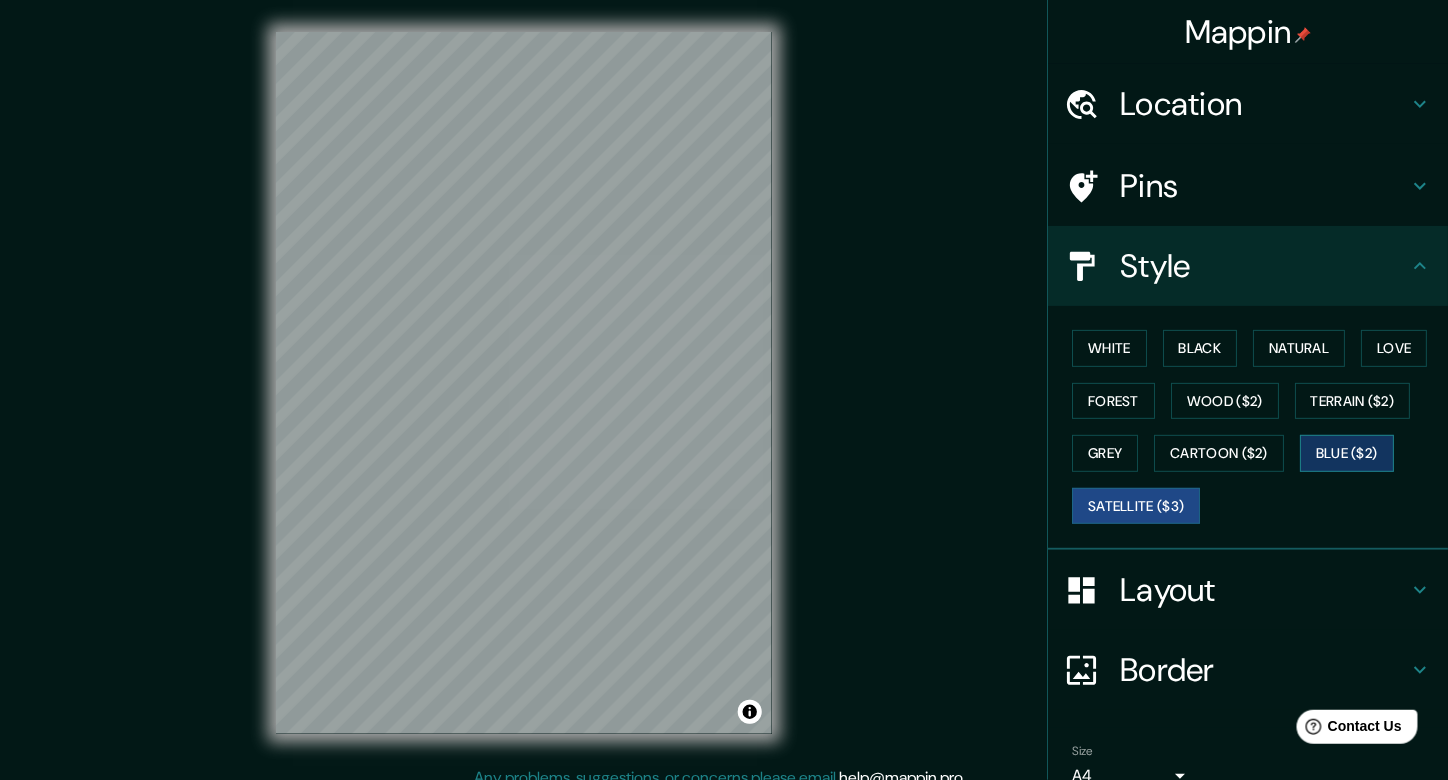 click on "Blue ($2)" at bounding box center (1347, 453) 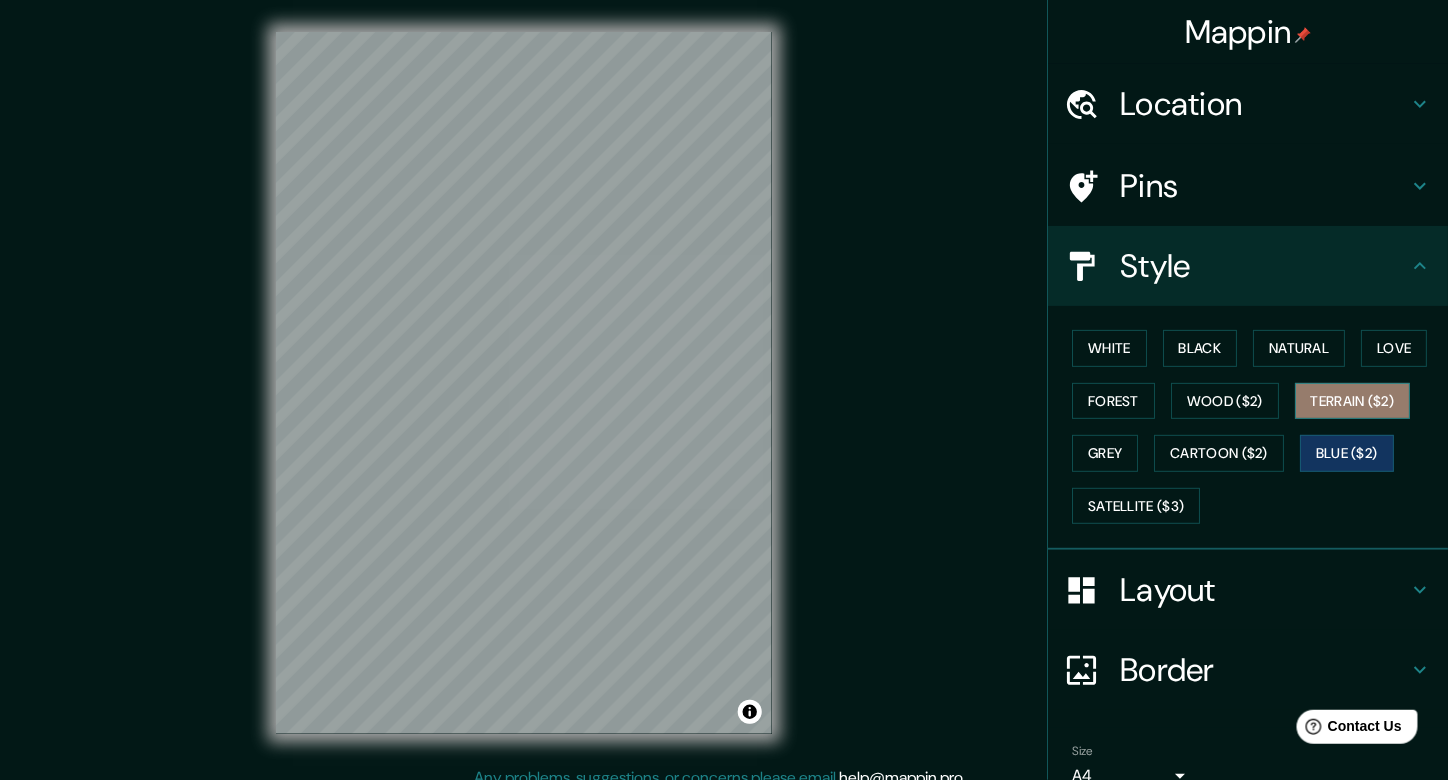 click on "Terrain ($2)" at bounding box center [1353, 401] 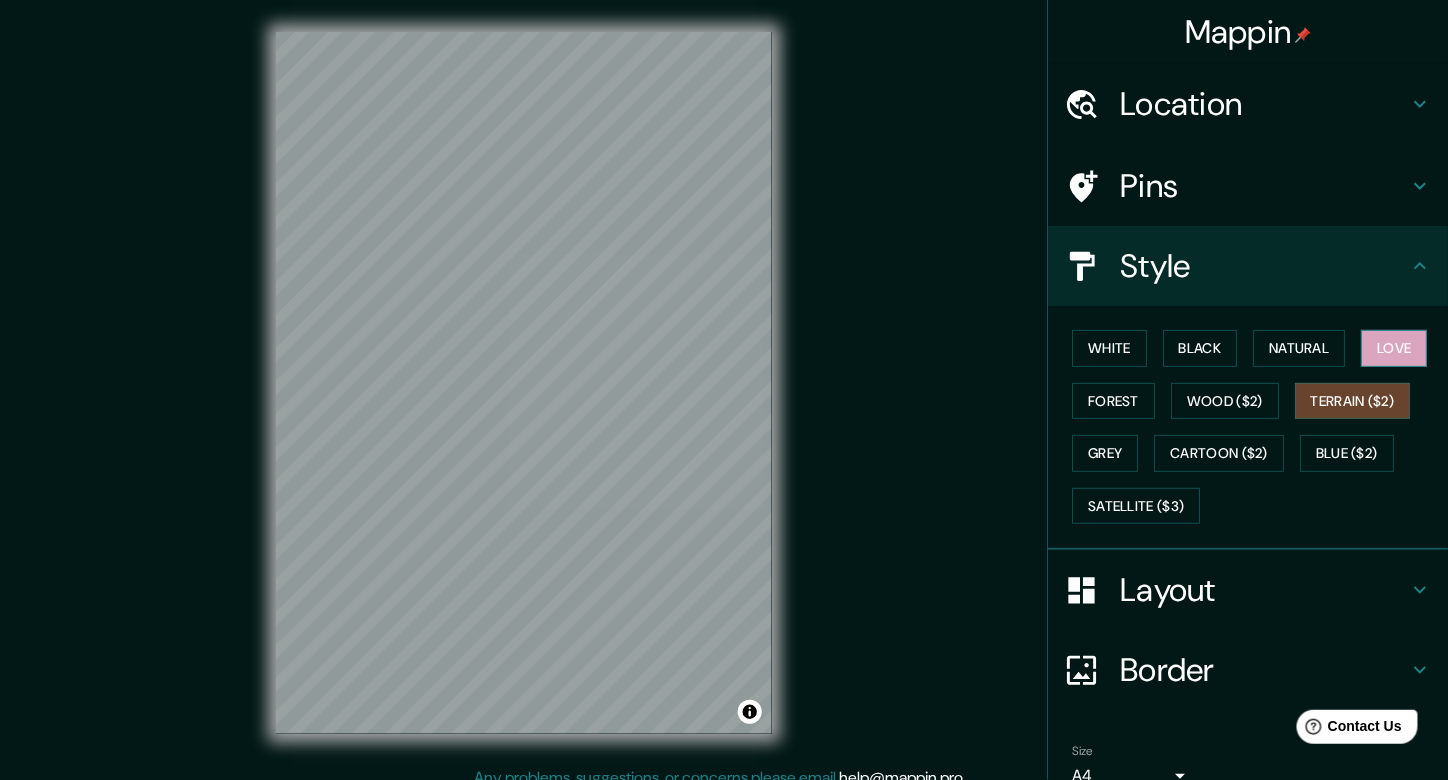 click on "Love" at bounding box center (1394, 348) 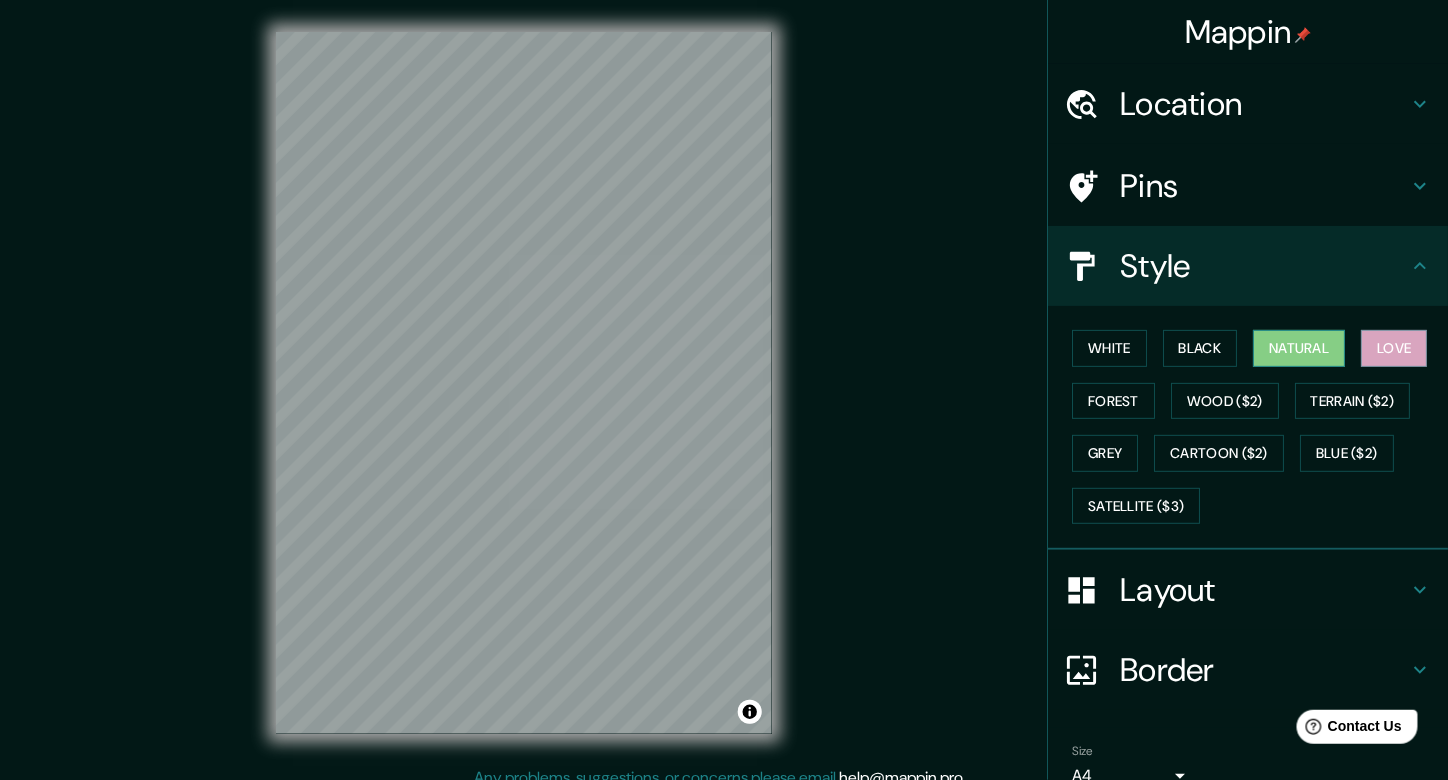 click on "Natural" at bounding box center [1299, 348] 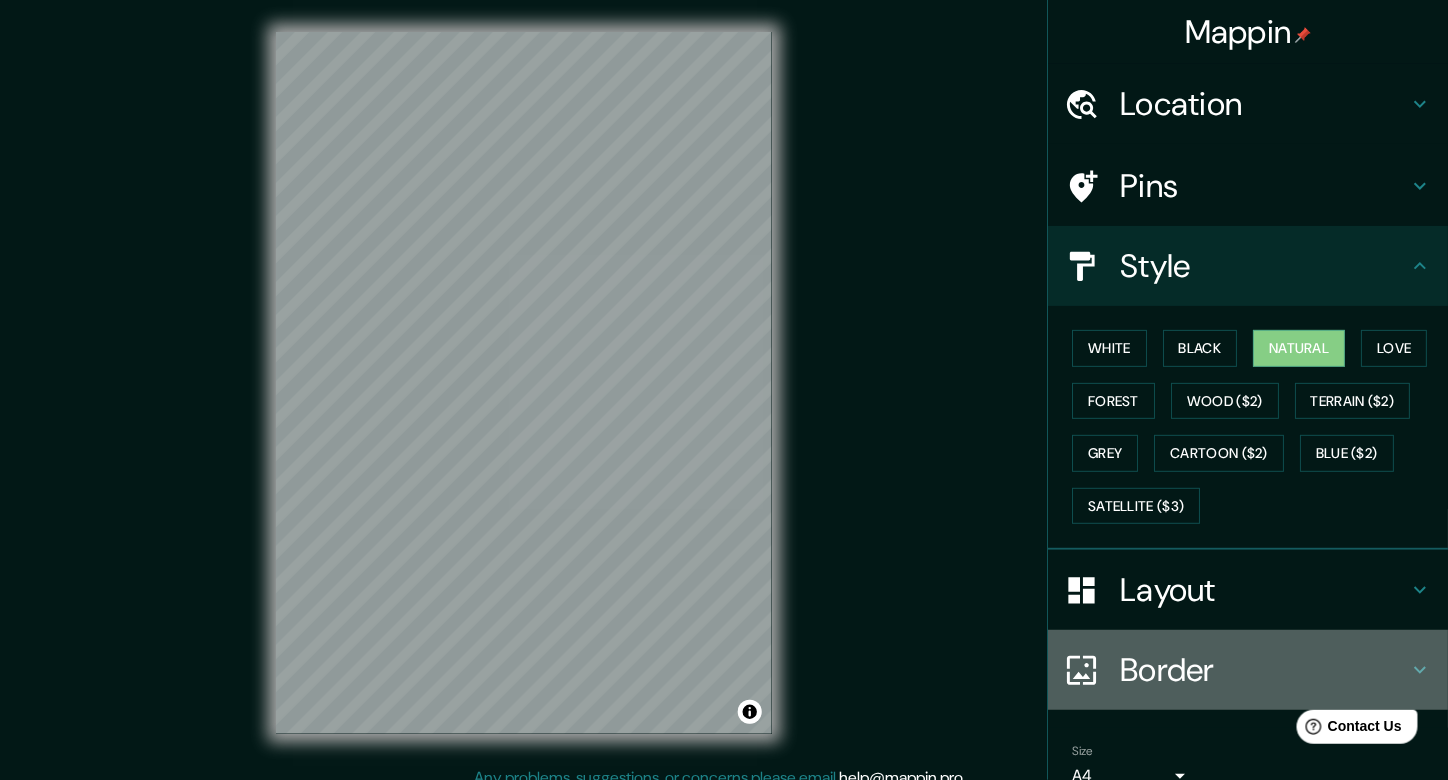 click on "Border" at bounding box center [1264, 670] 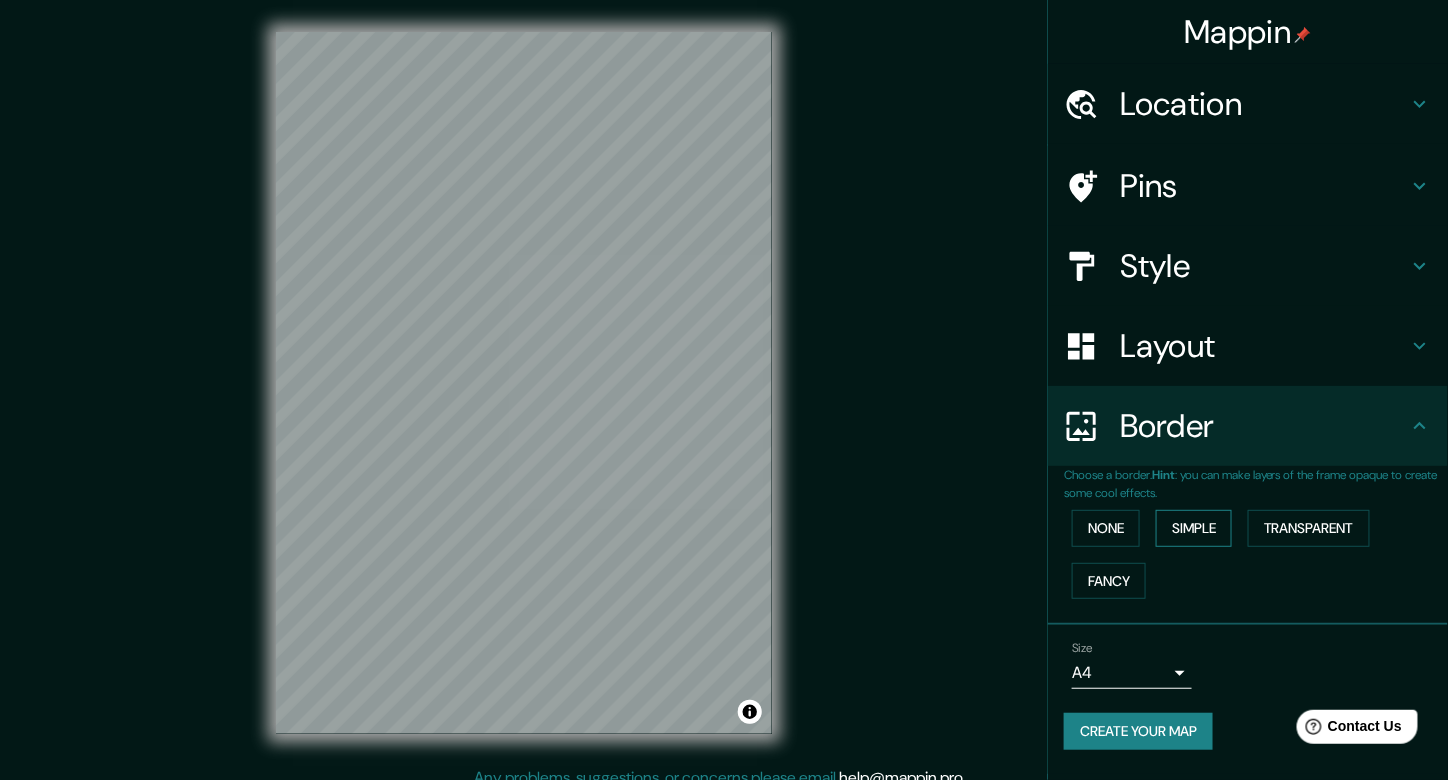 click on "Simple" at bounding box center [1194, 528] 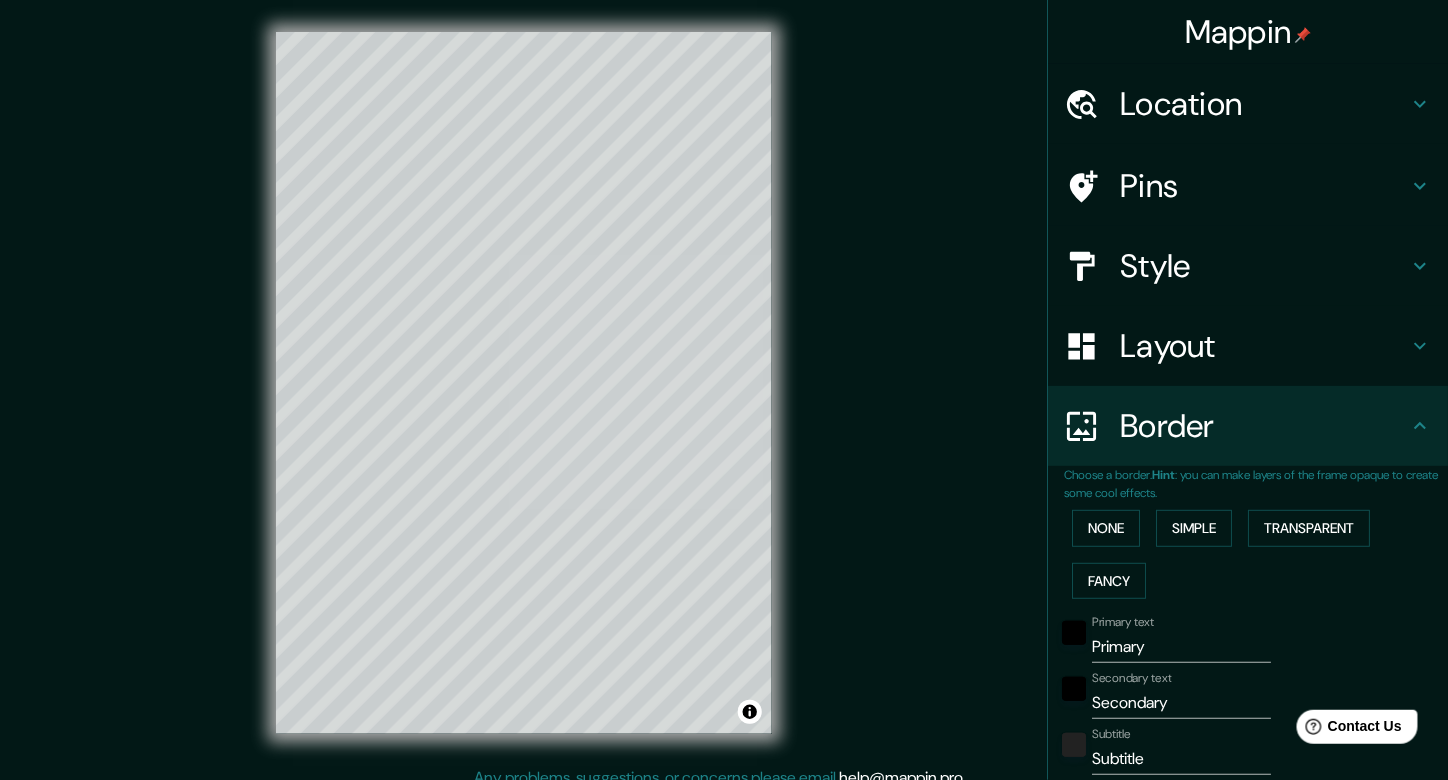 click on "Primary" at bounding box center (1181, 647) 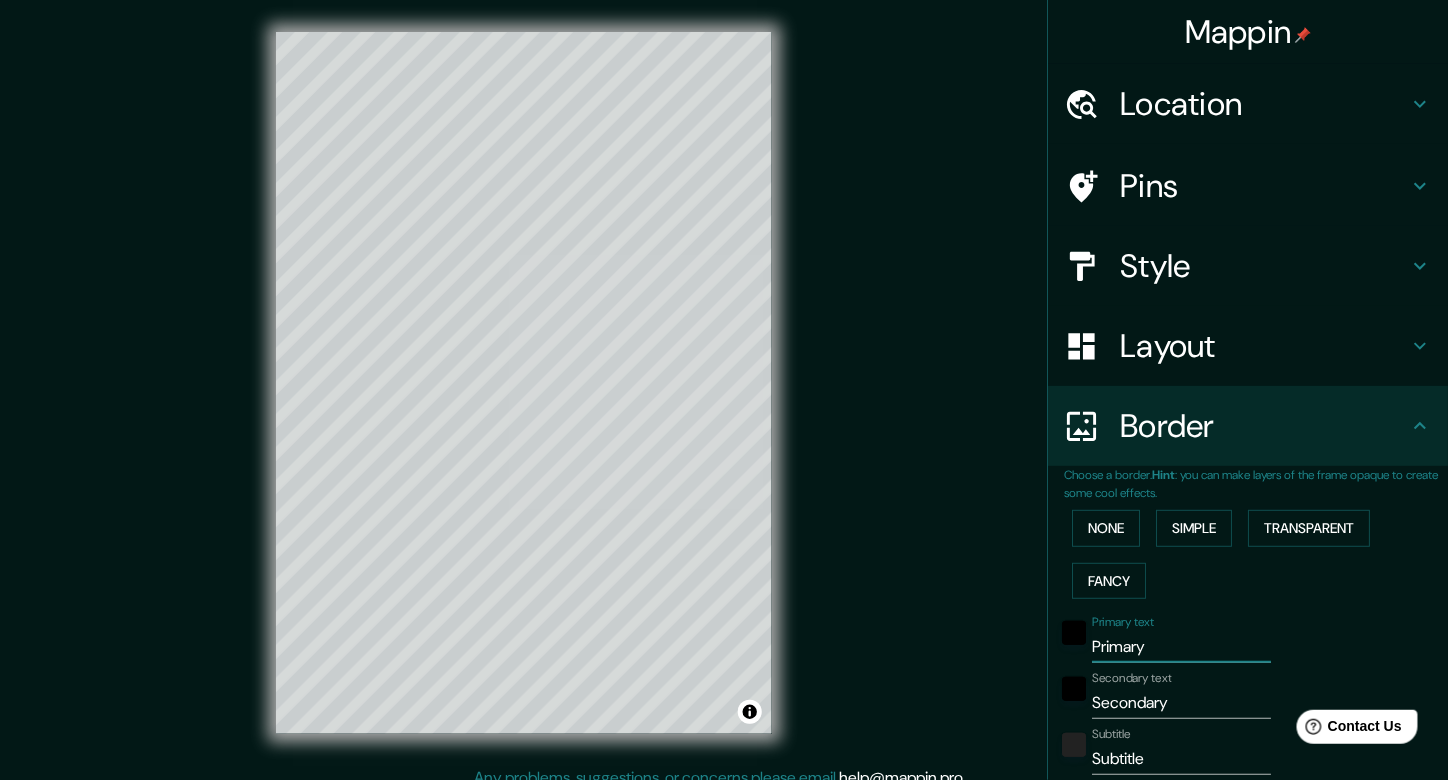 drag, startPoint x: 1142, startPoint y: 650, endPoint x: 1030, endPoint y: 659, distance: 112.36102 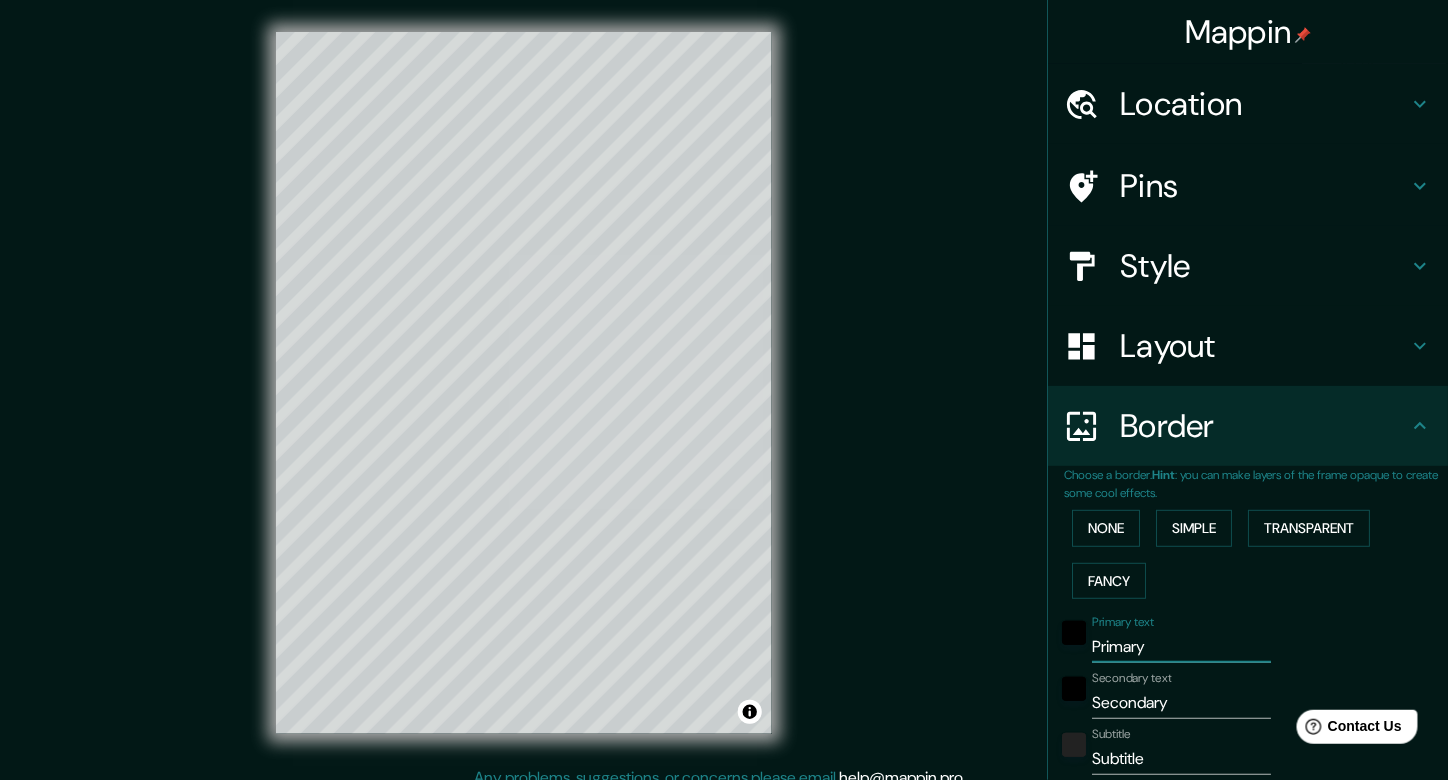 type on "H" 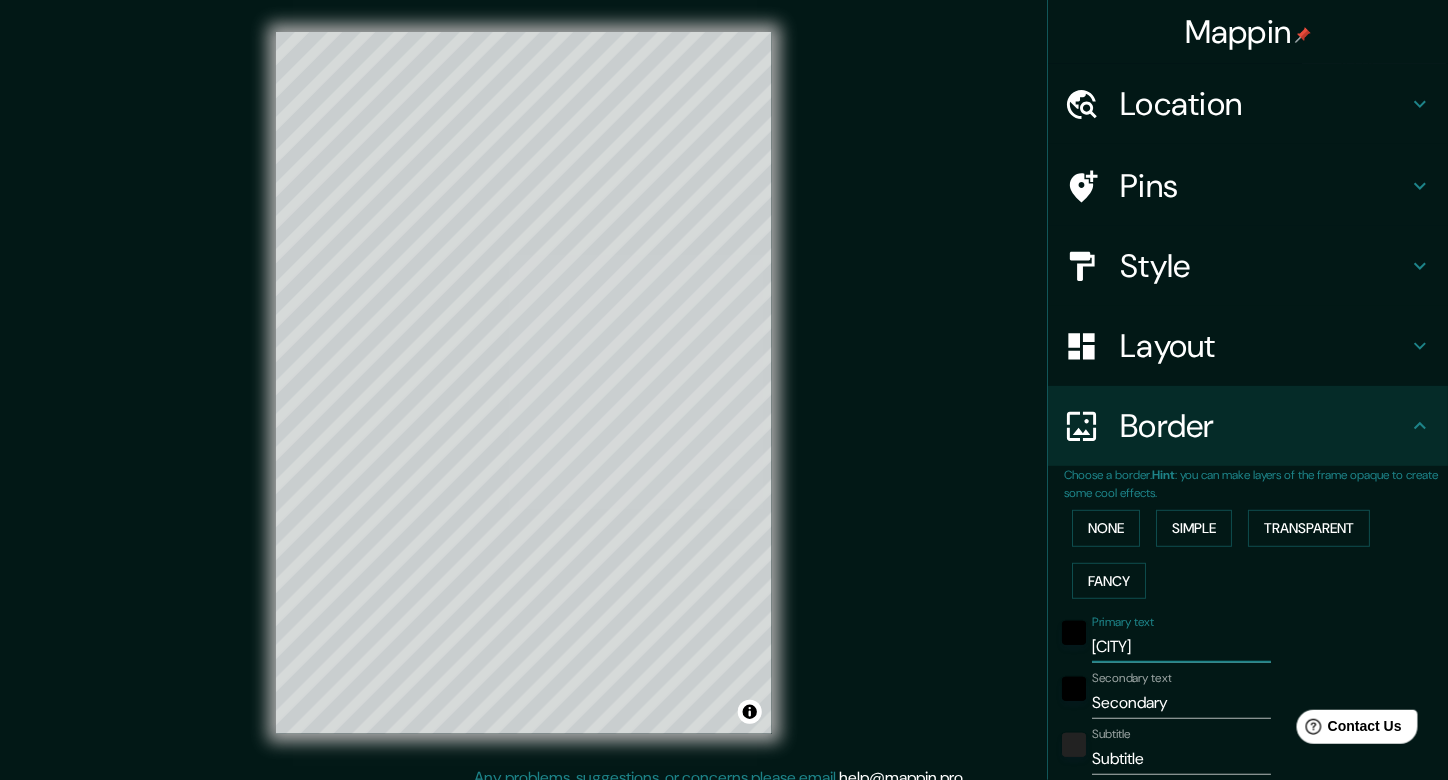type on "[CITY]" 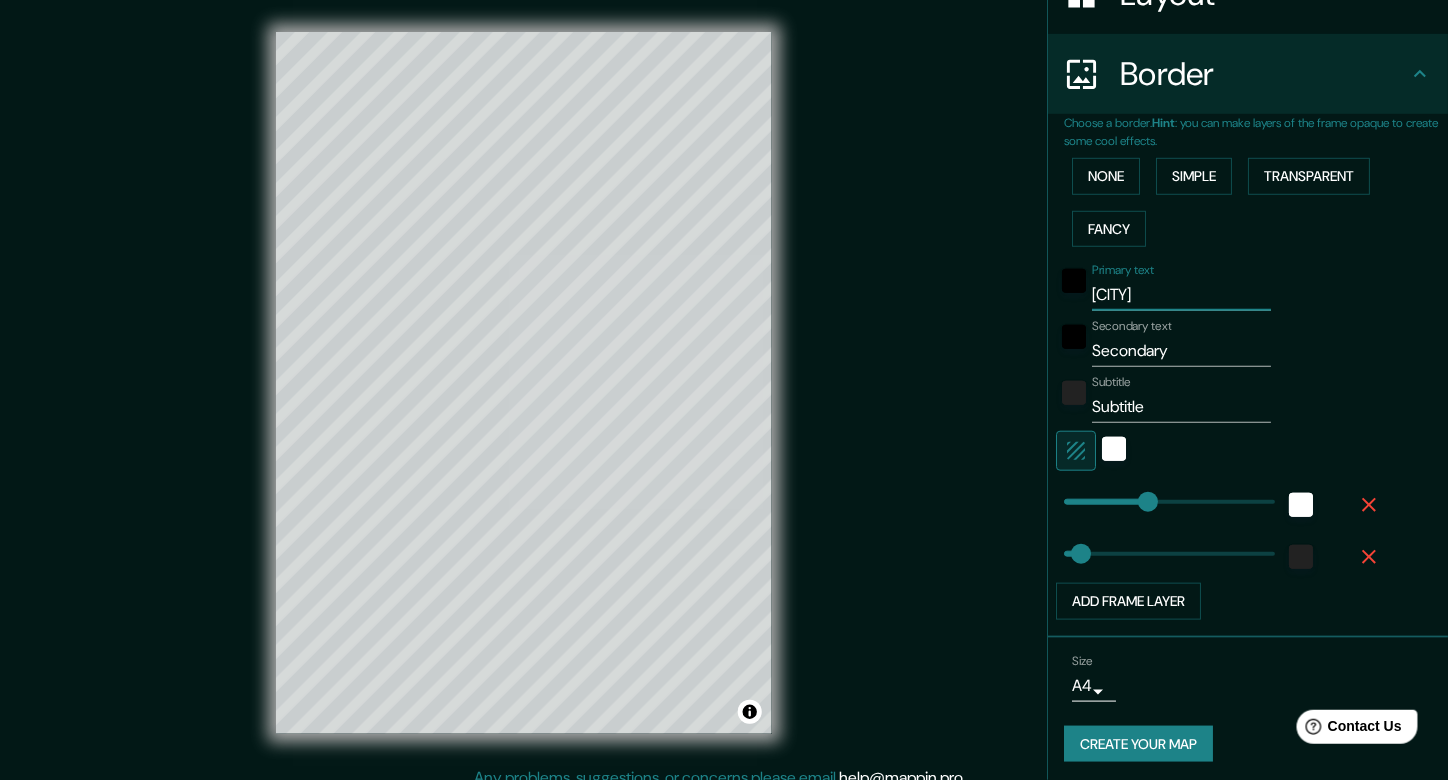 scroll, scrollTop: 354, scrollLeft: 0, axis: vertical 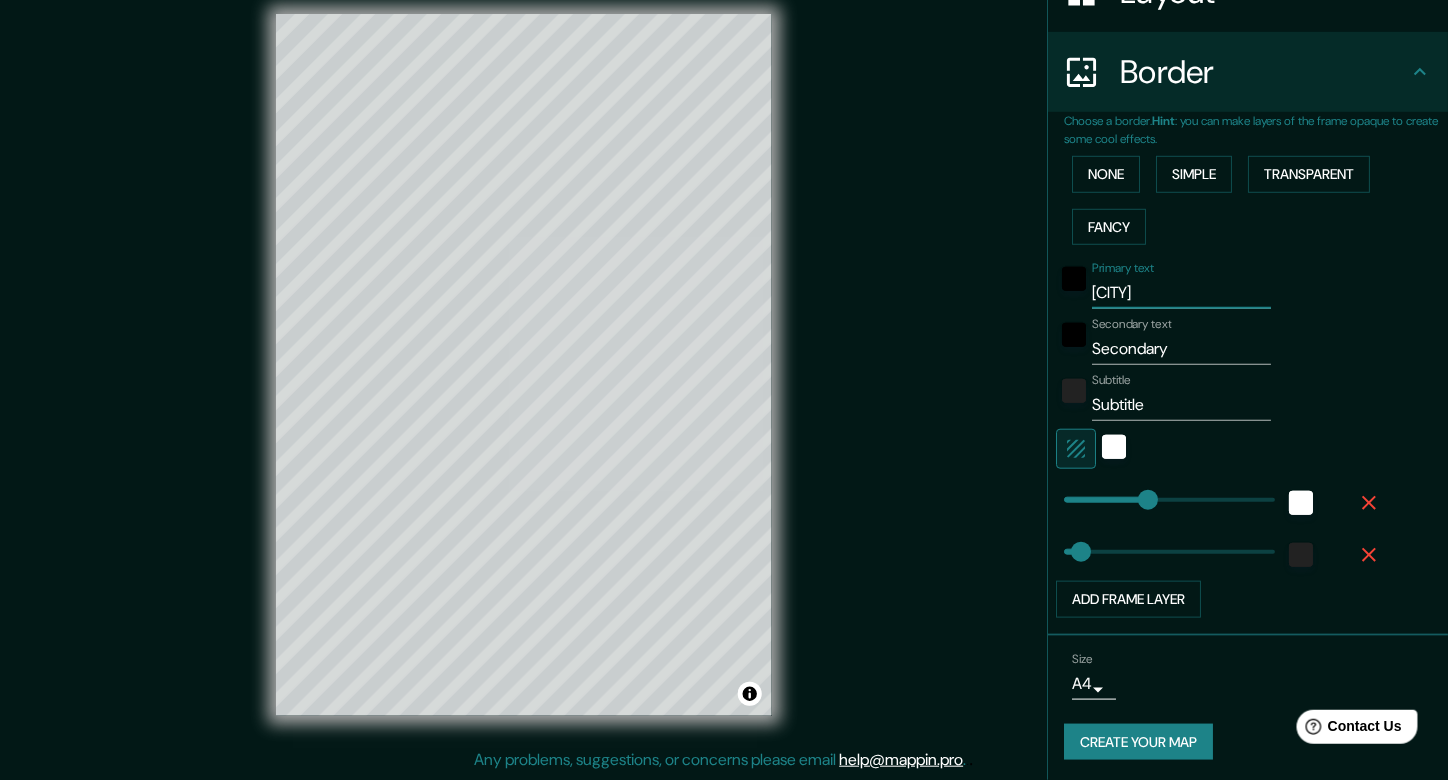 type on "[CITY]" 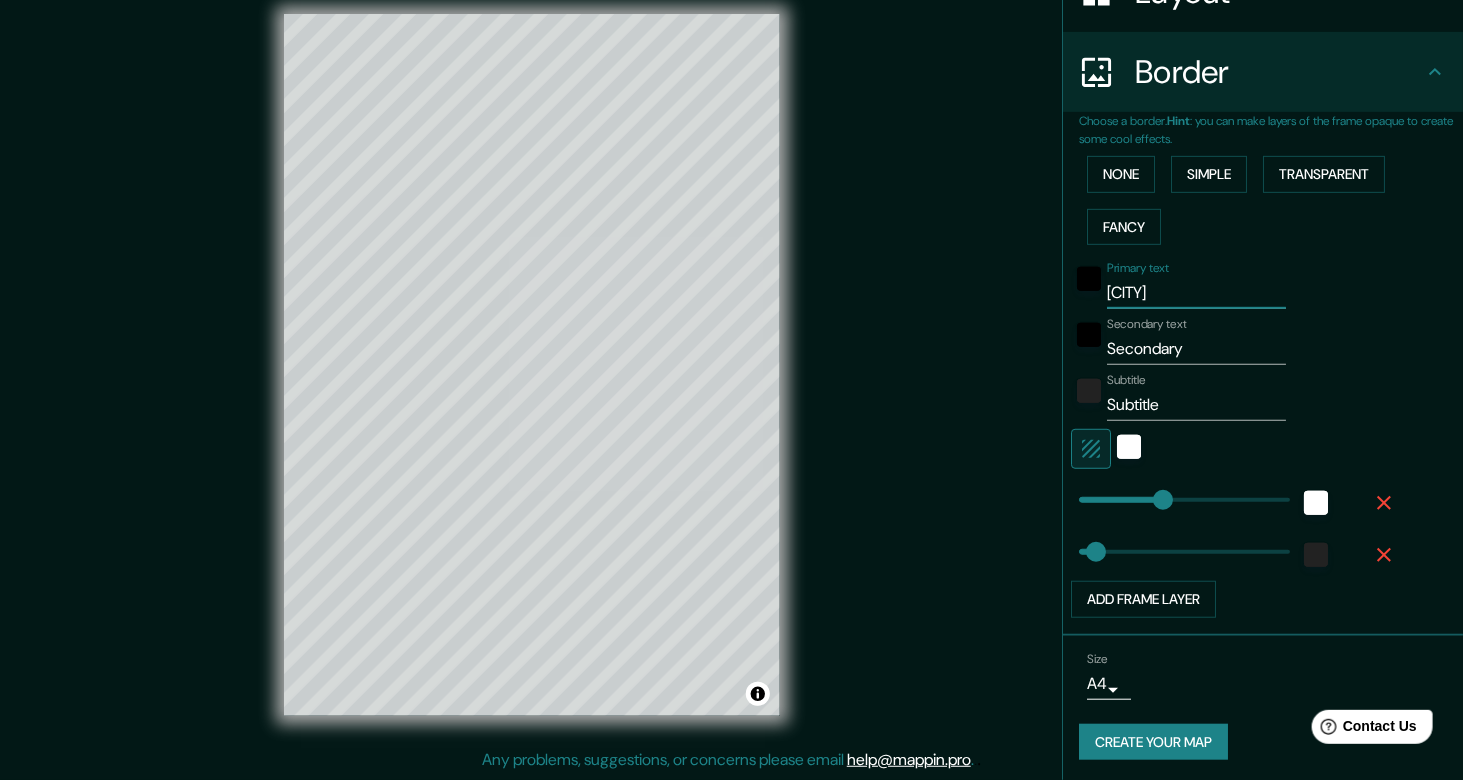 click on "Mappin Location [CITY], Departamento de [REGION], [COUNTRY] Pins Style Layout Border Choose a border.  Hint : you can make layers of the frame opaque to create some cool effects. None Simple Transparent Fancy Primary text [CITY] Secondary text Secondary Subtitle Subtitle Add frame layer Size A4 single Create your map © Mapbox   © OpenStreetMap   Improve this map Any problems, suggestions, or concerns please email    help@example.pro . . ." at bounding box center (731, 372) 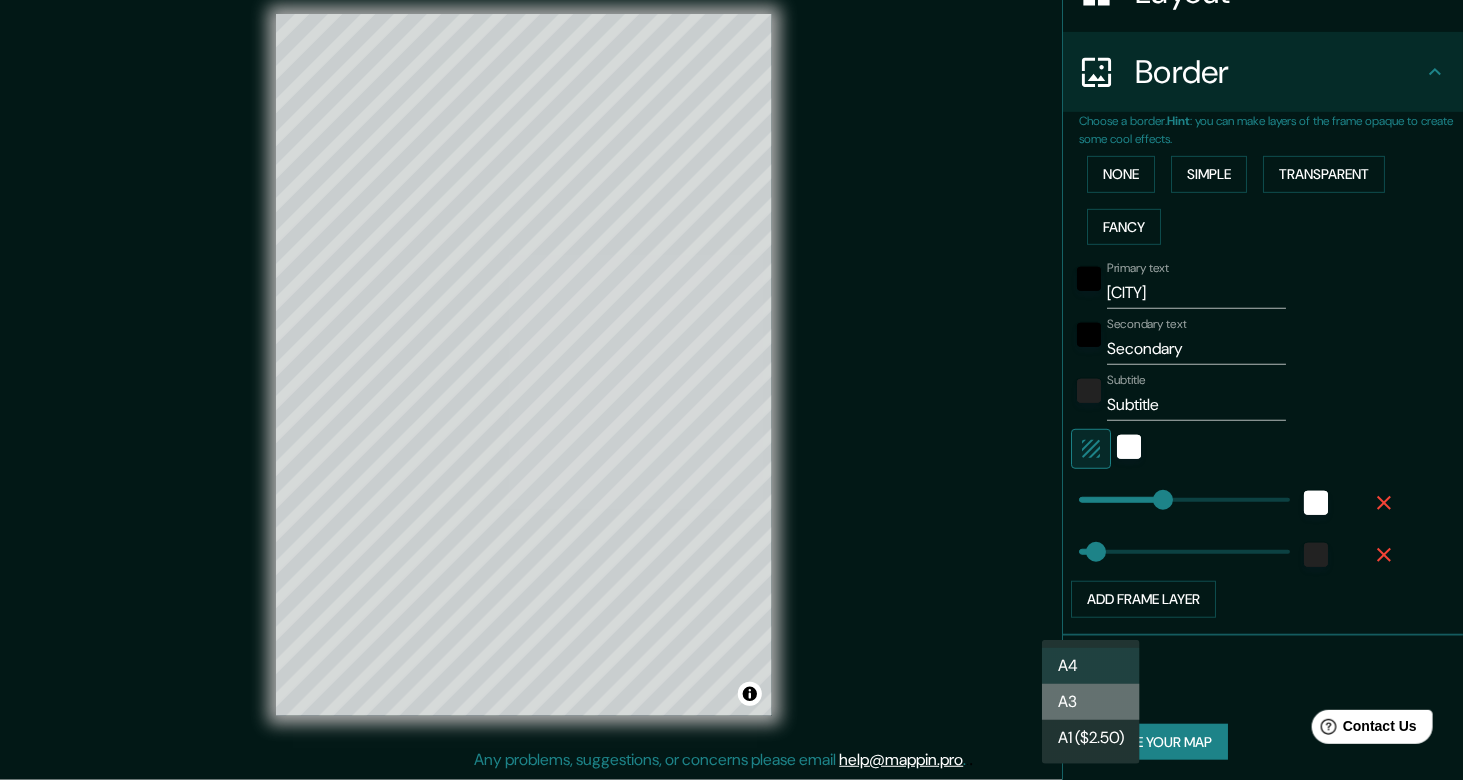 click on "A3" at bounding box center (1091, 702) 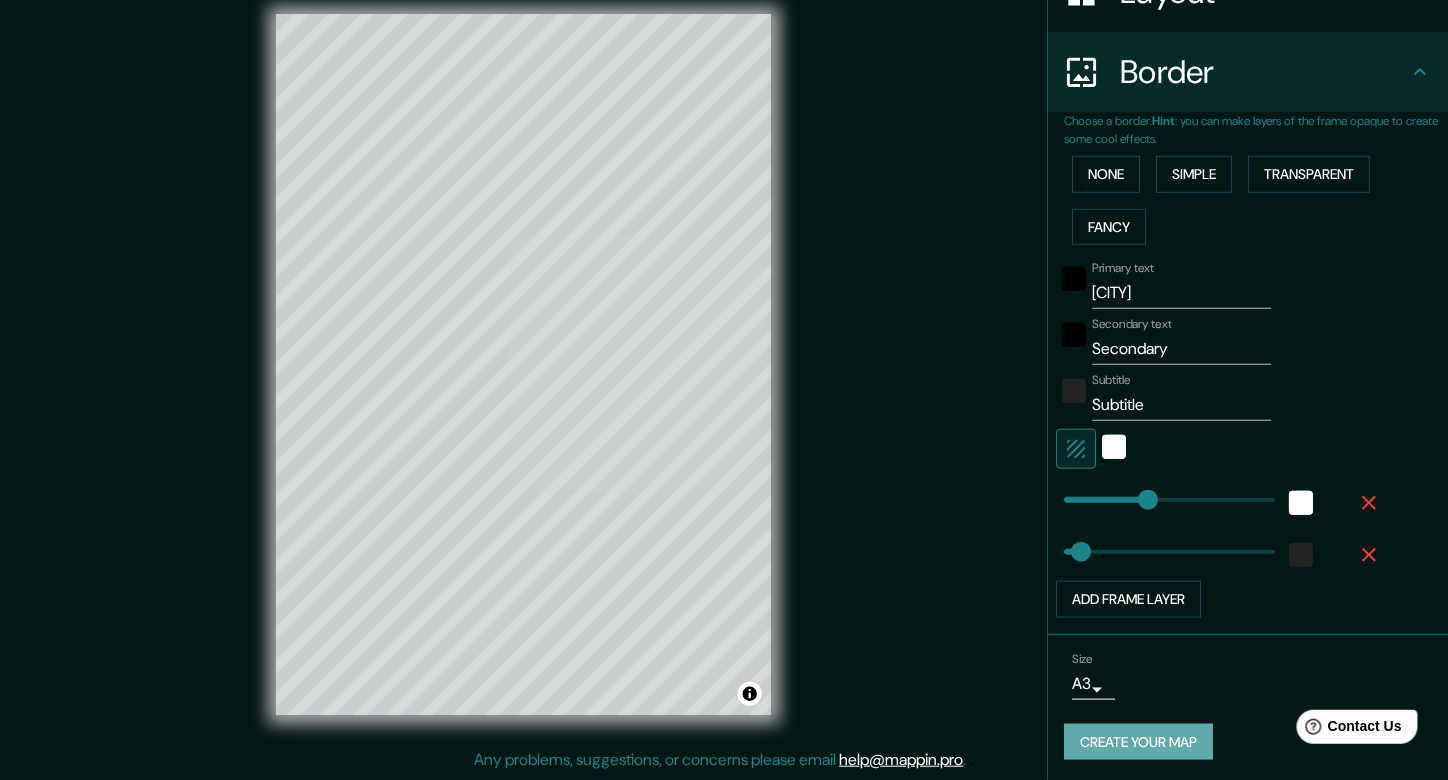 click on "Create your map" at bounding box center (1138, 742) 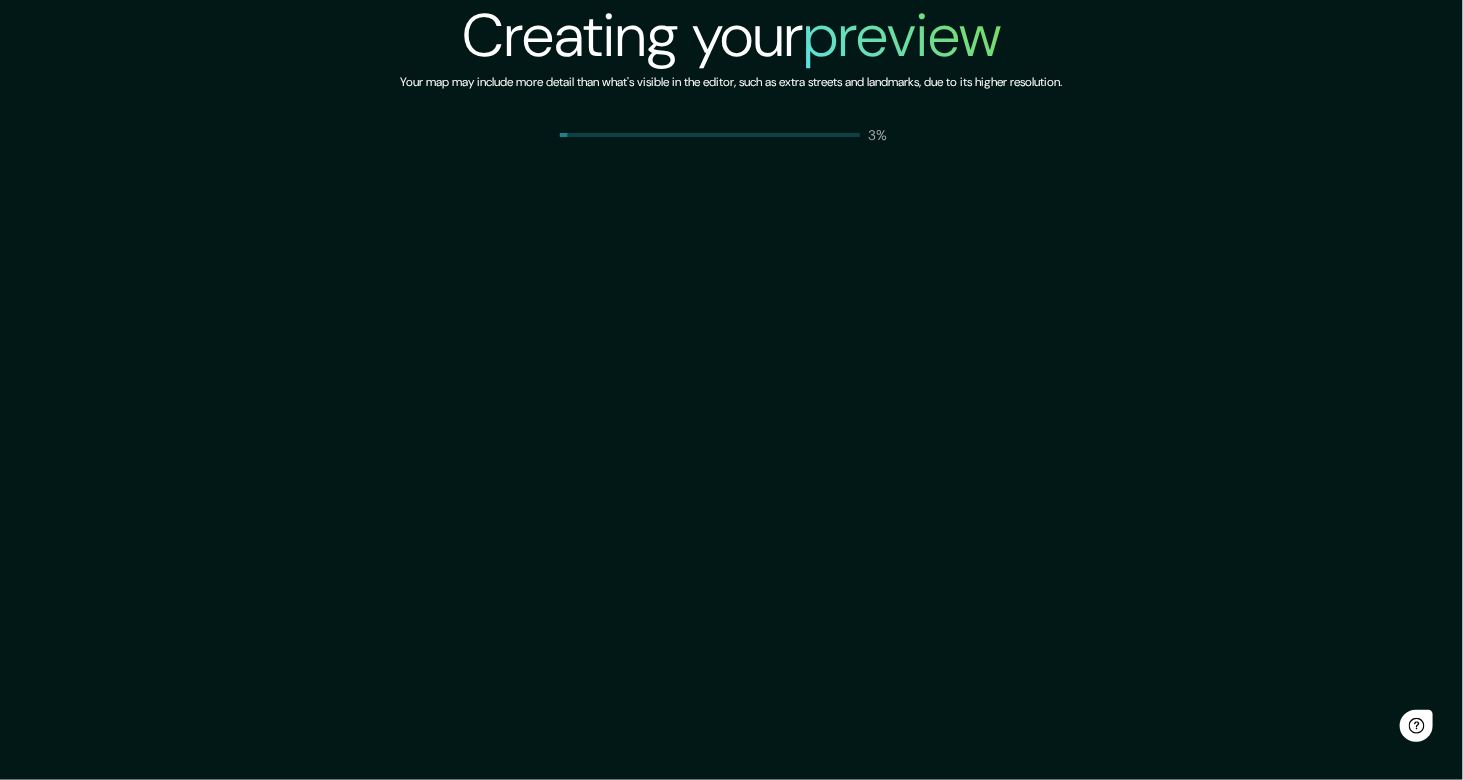 scroll, scrollTop: 0, scrollLeft: 0, axis: both 